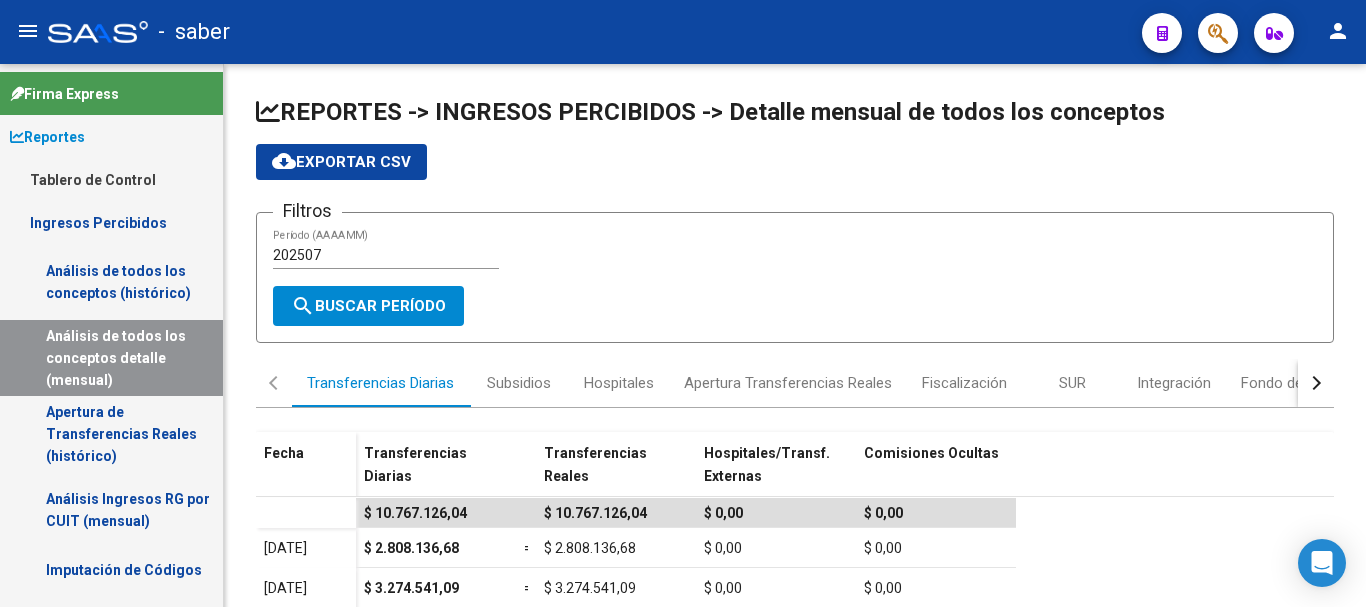 scroll, scrollTop: 0, scrollLeft: 0, axis: both 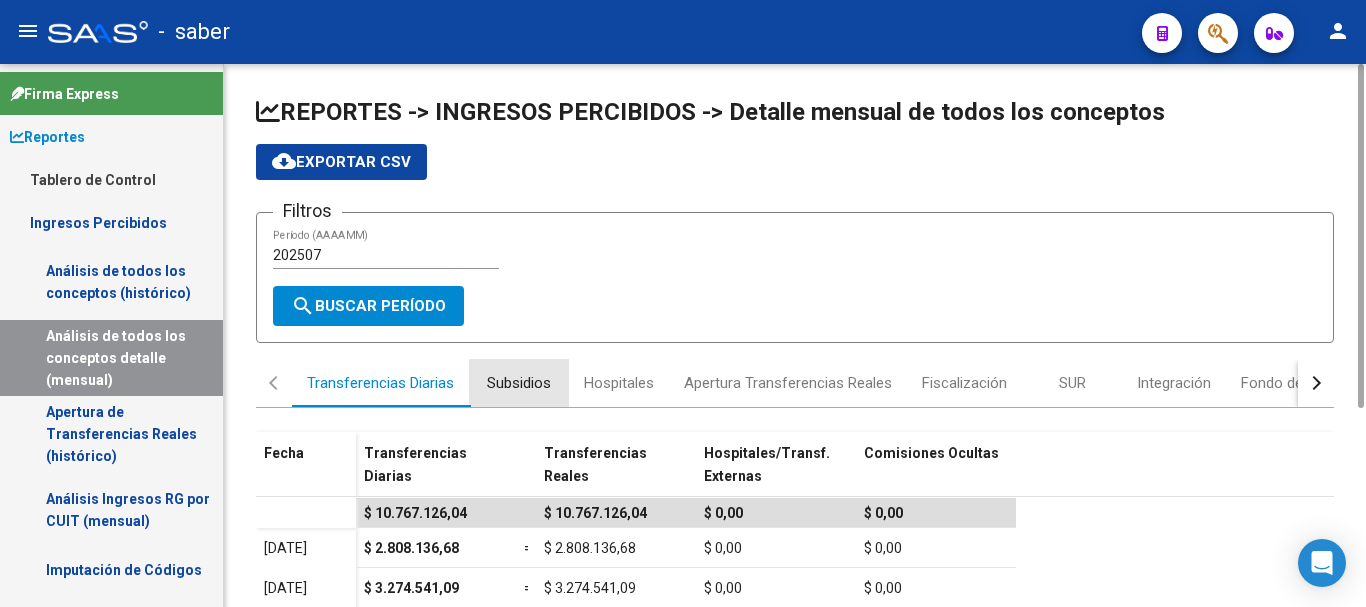 click on "Subsidios" at bounding box center (519, 383) 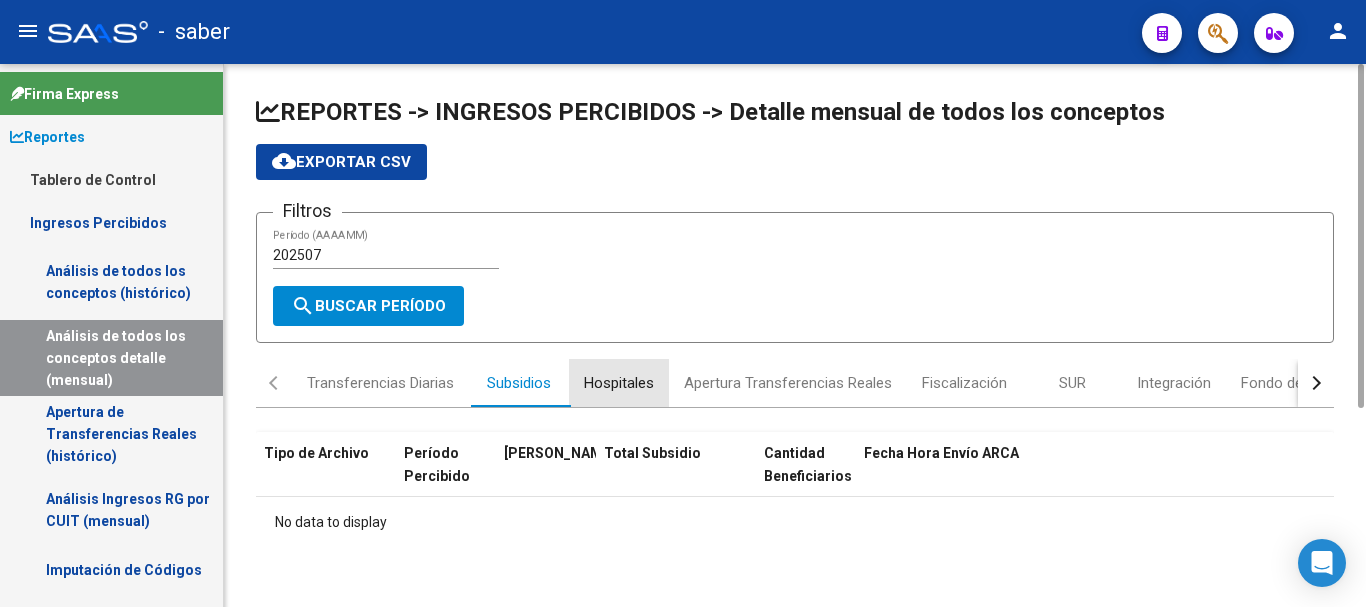 click on "Hospitales" at bounding box center [619, 383] 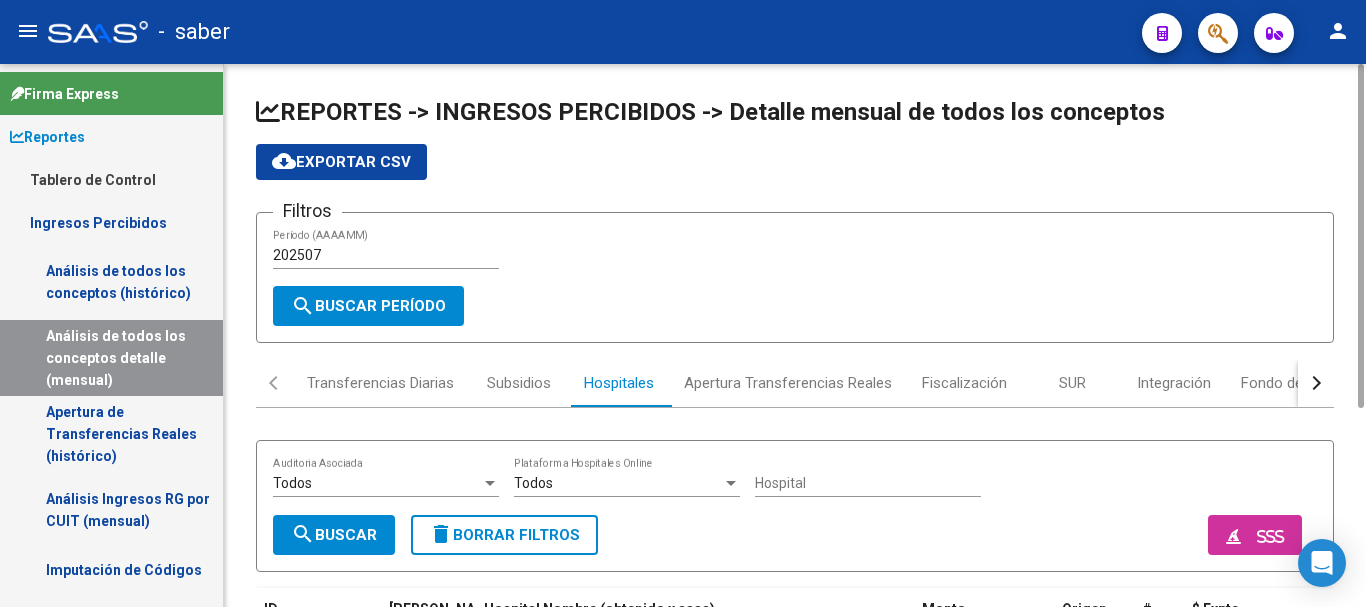 scroll, scrollTop: 159, scrollLeft: 0, axis: vertical 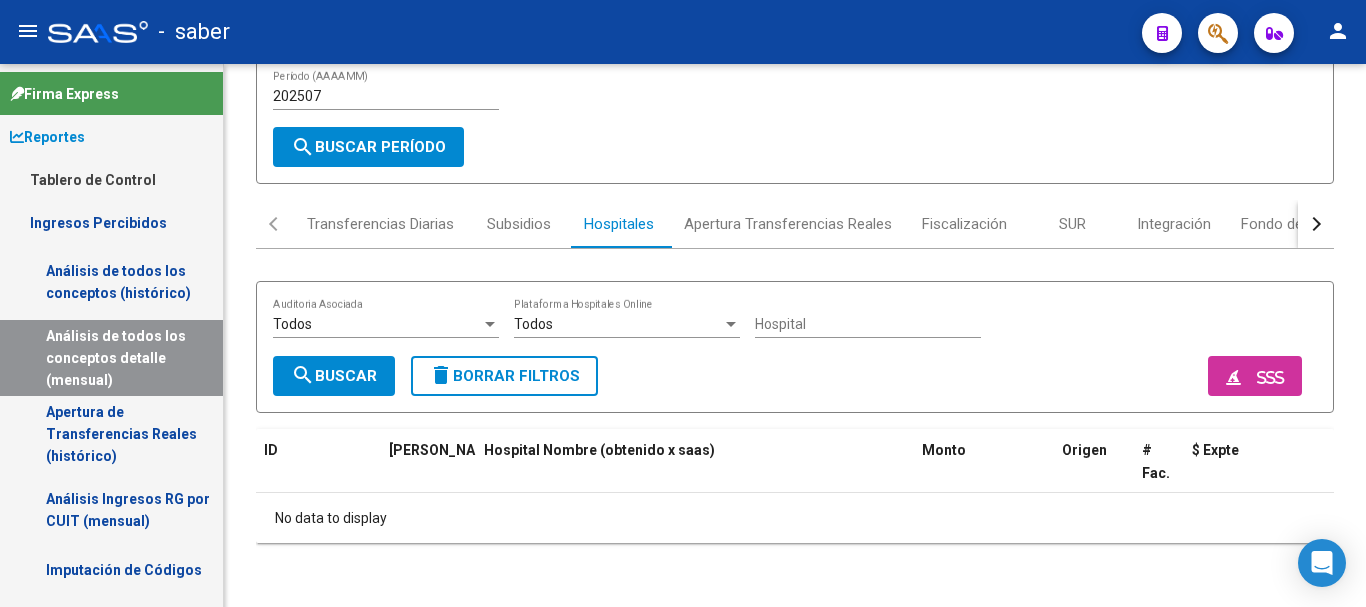 click on "Apertura de Transferencias Reales (histórico)" at bounding box center [111, 434] 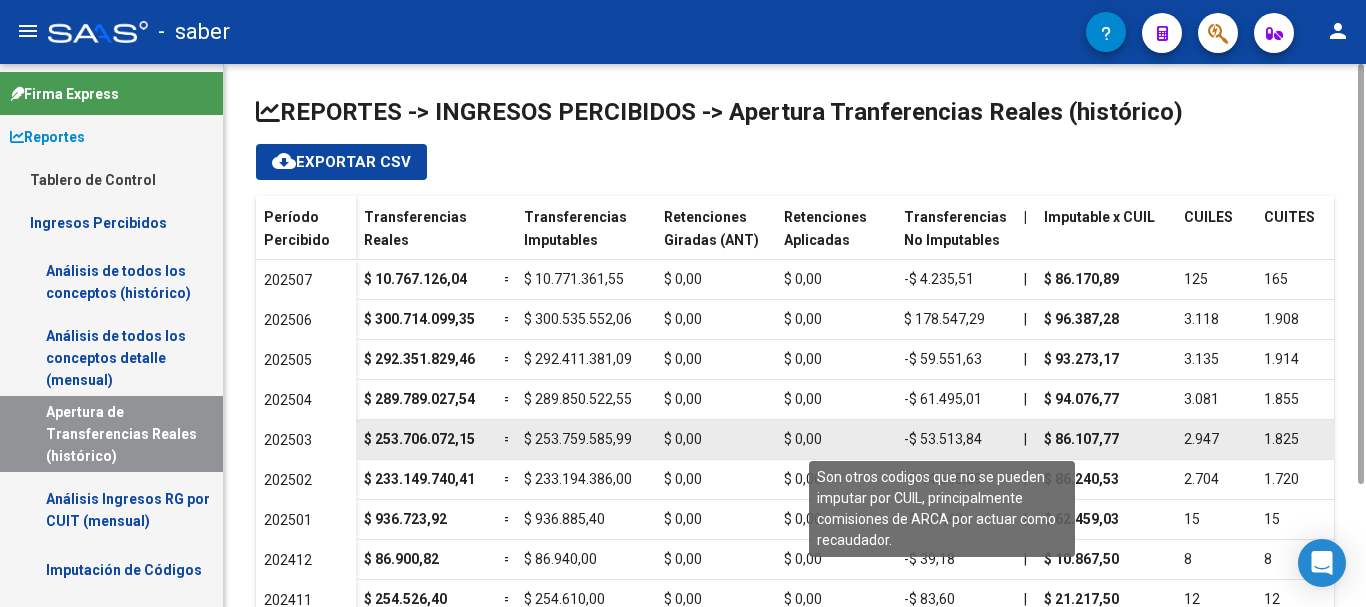 scroll, scrollTop: 78, scrollLeft: 0, axis: vertical 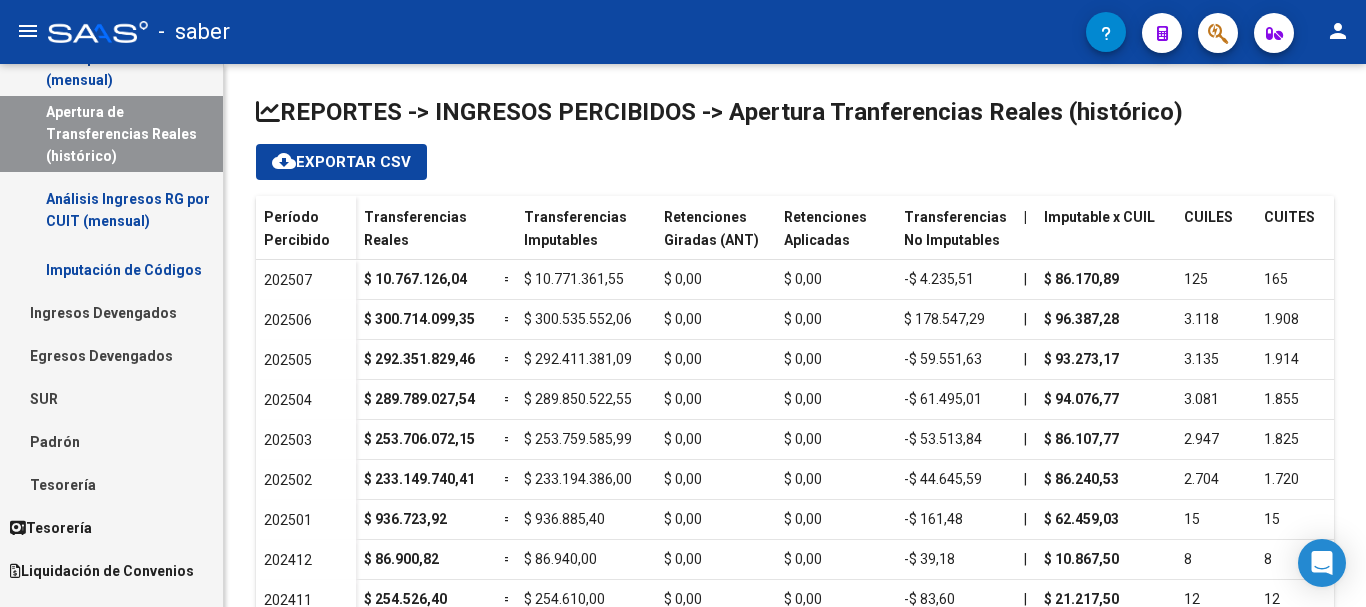 click on "Análisis Ingresos RG por CUIT (mensual)" at bounding box center (111, 210) 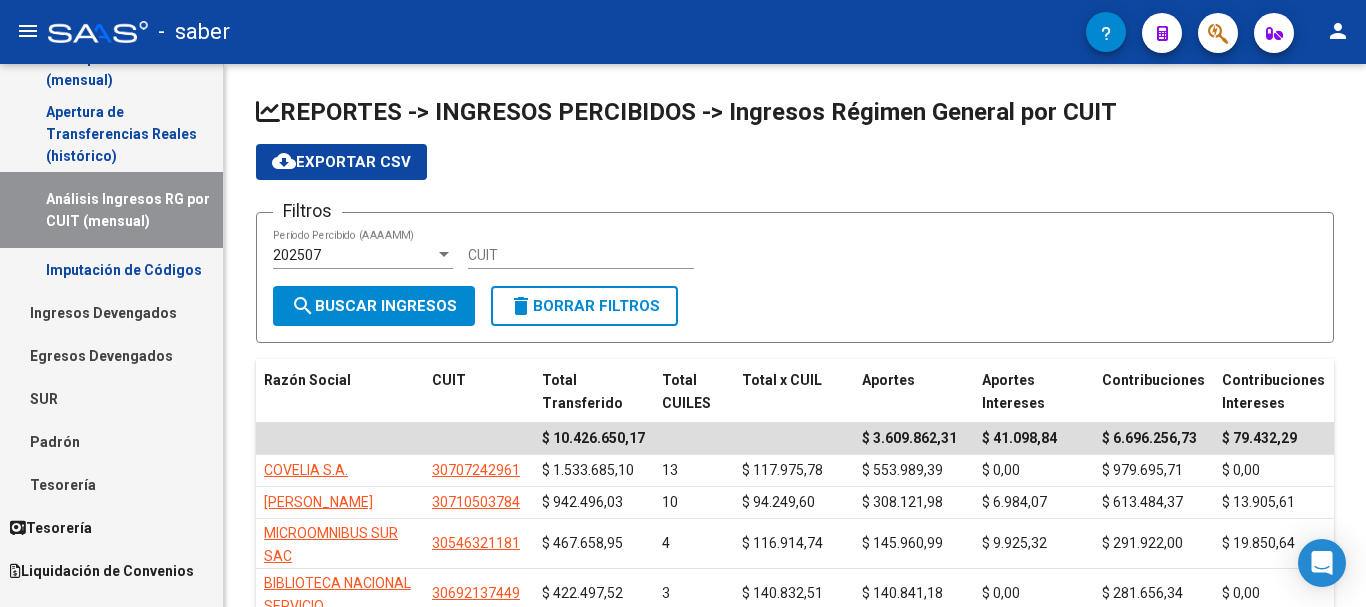 click on "Padrón" at bounding box center [111, 441] 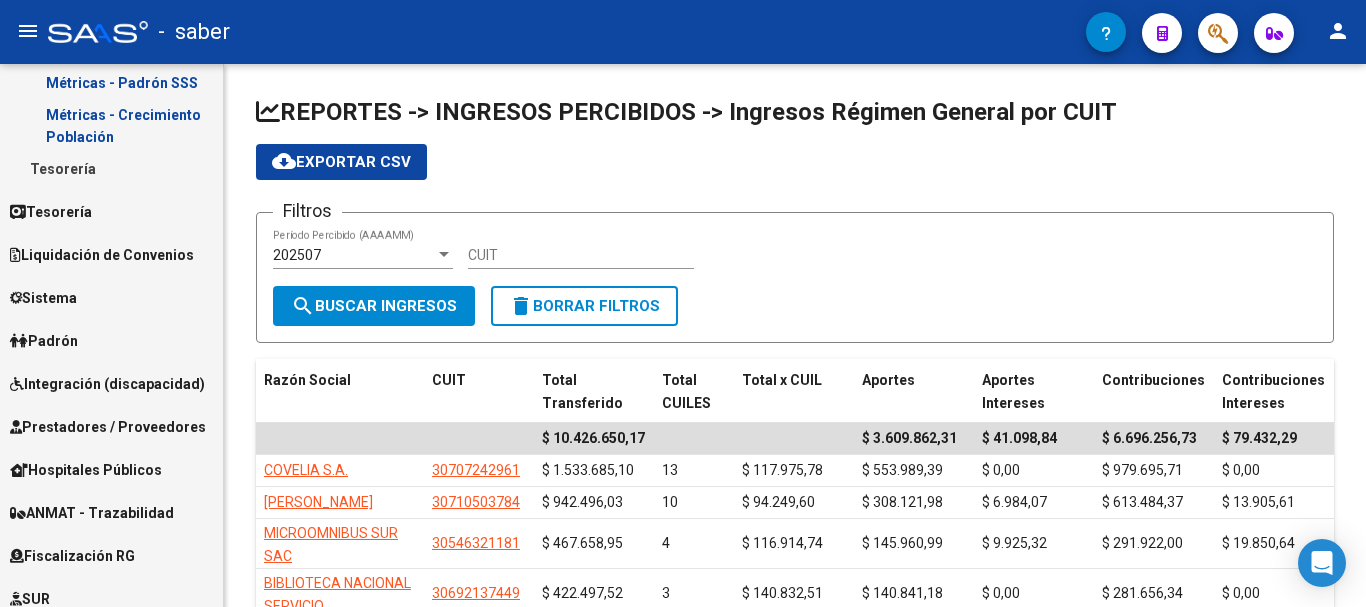 scroll, scrollTop: 900, scrollLeft: 0, axis: vertical 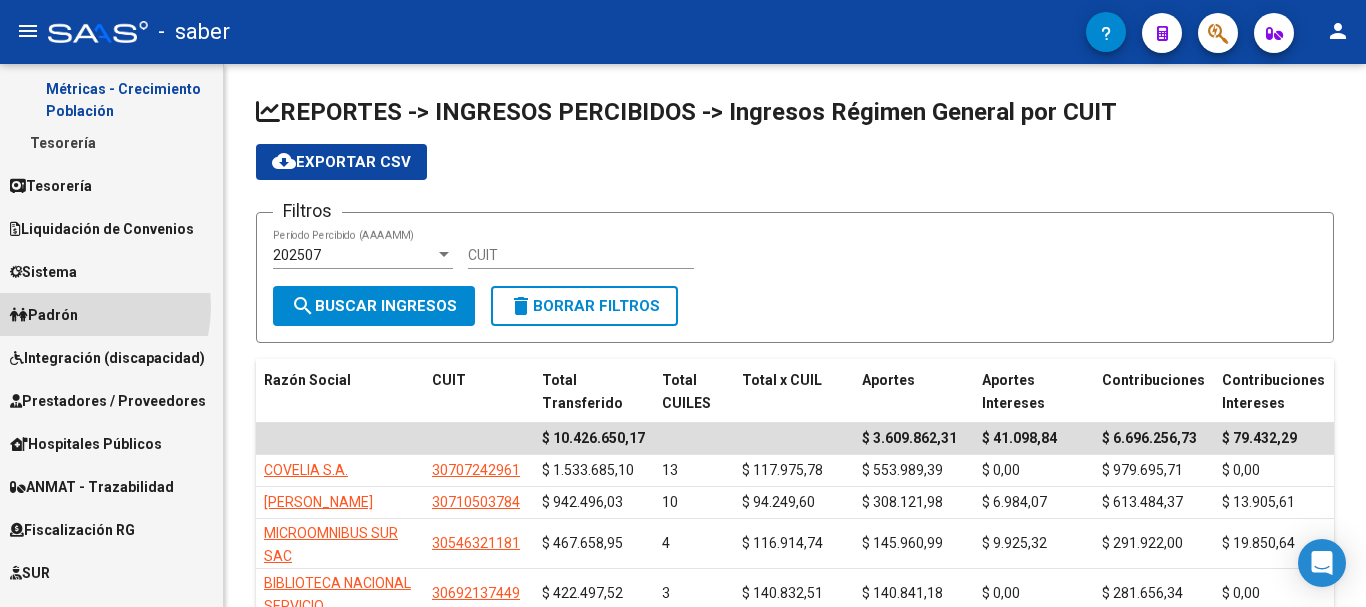click on "Padrón" at bounding box center (44, 315) 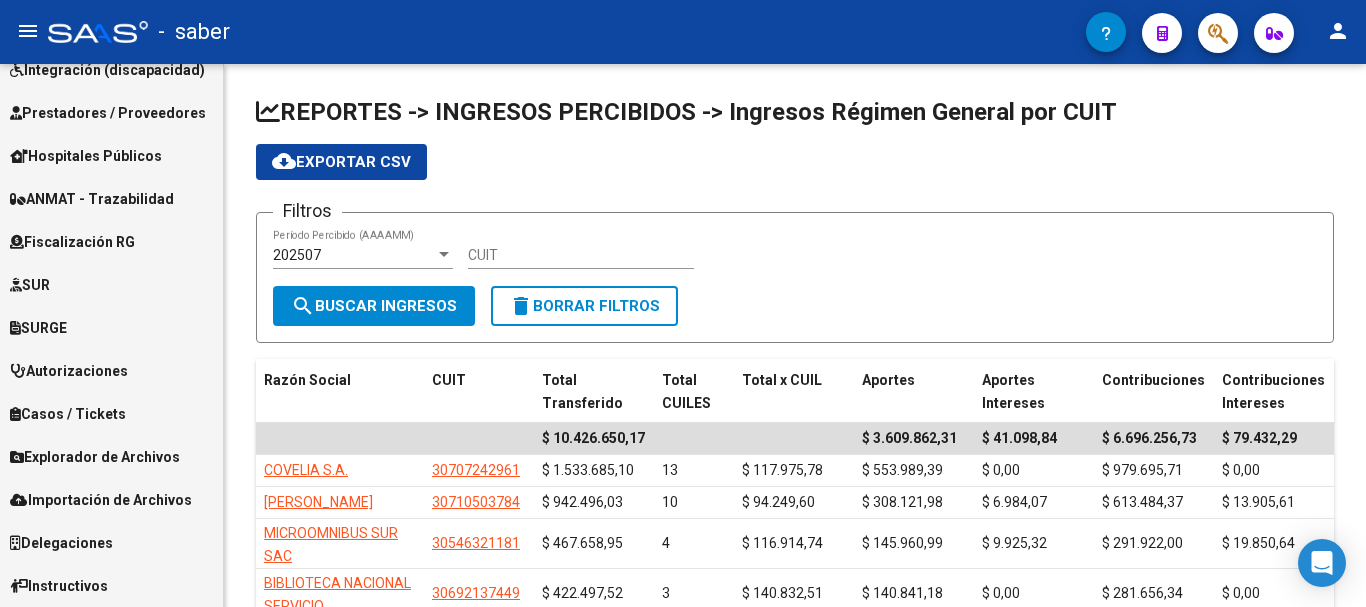 scroll, scrollTop: 755, scrollLeft: 0, axis: vertical 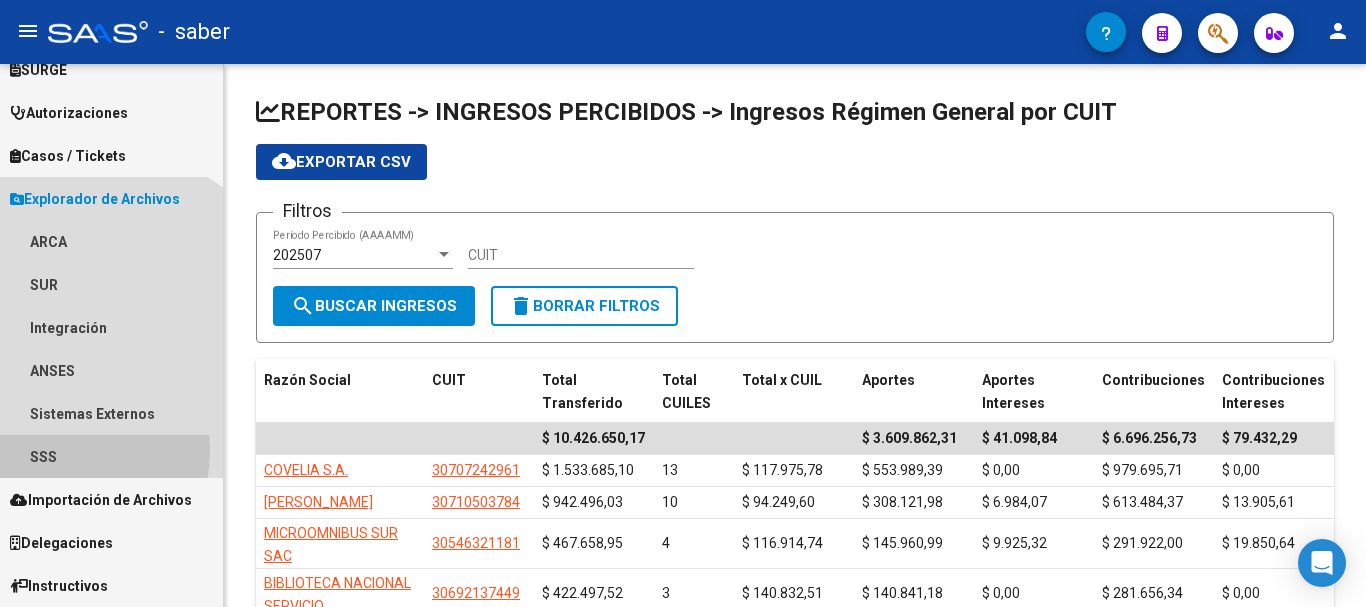 click on "SSS" at bounding box center [111, 456] 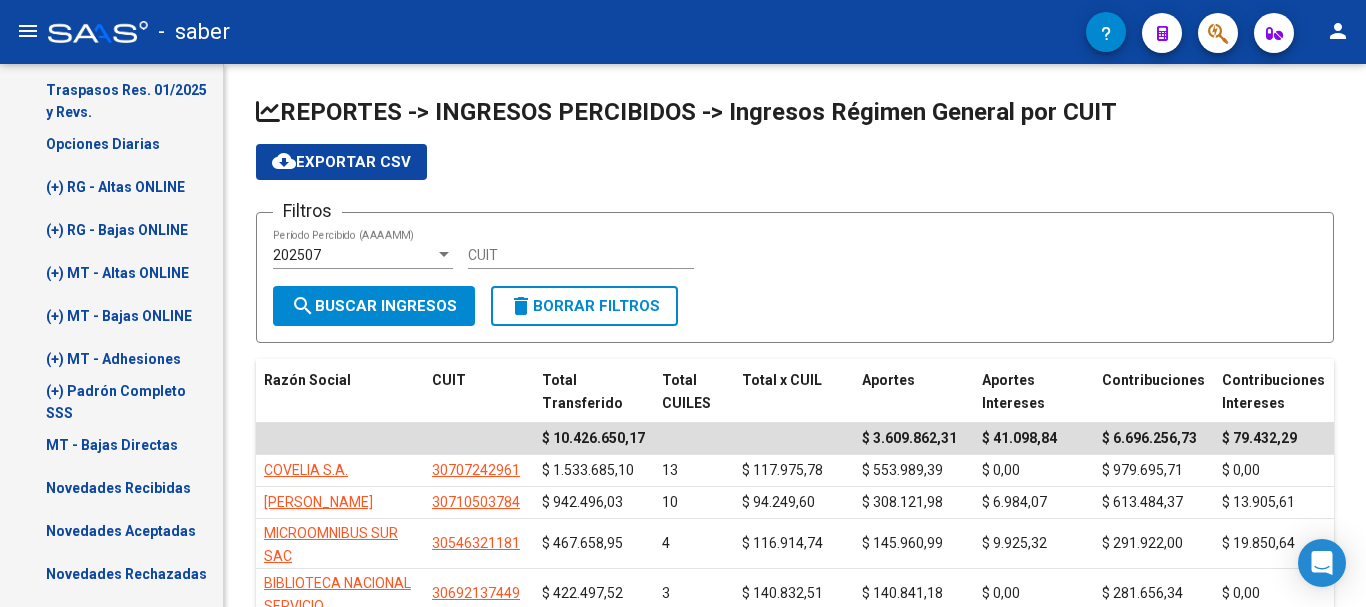 scroll, scrollTop: 940, scrollLeft: 0, axis: vertical 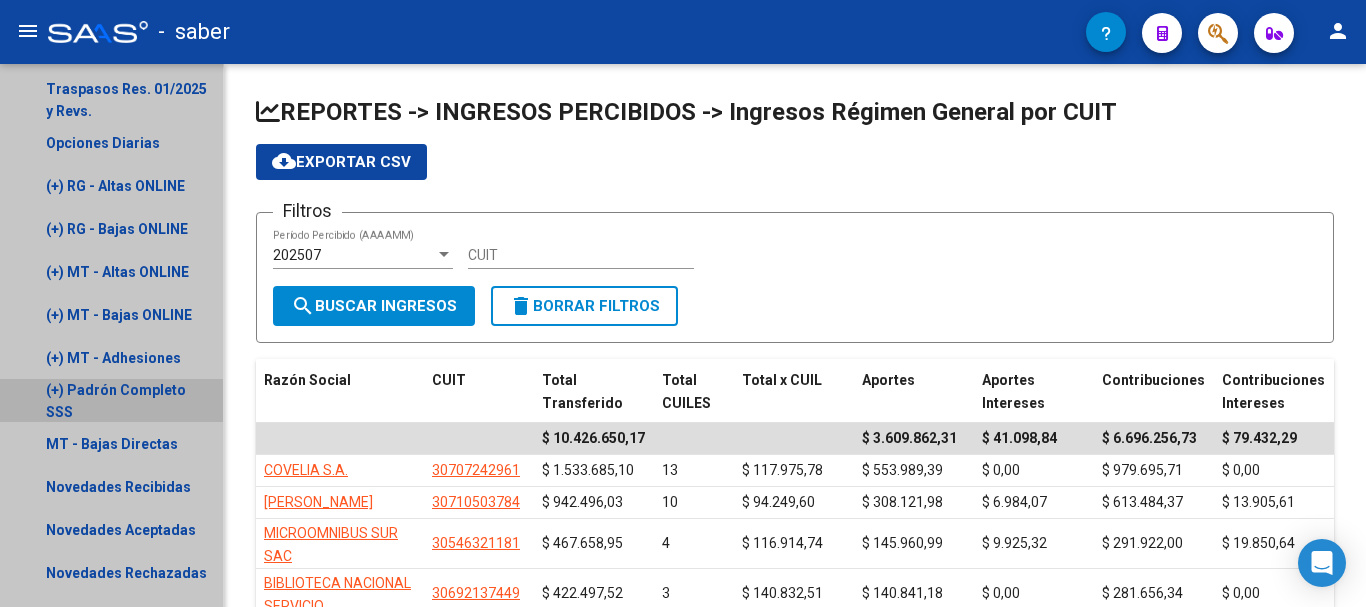 click on "(+) Padrón Completo SSS" at bounding box center [111, 400] 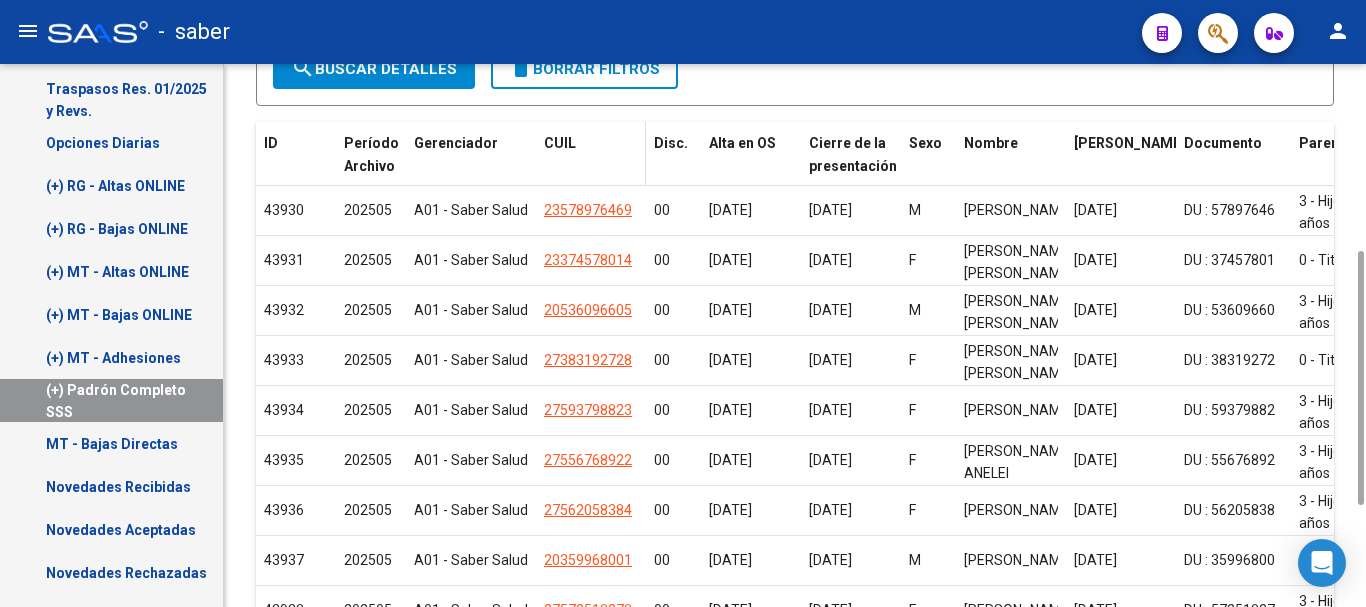 scroll, scrollTop: 0, scrollLeft: 0, axis: both 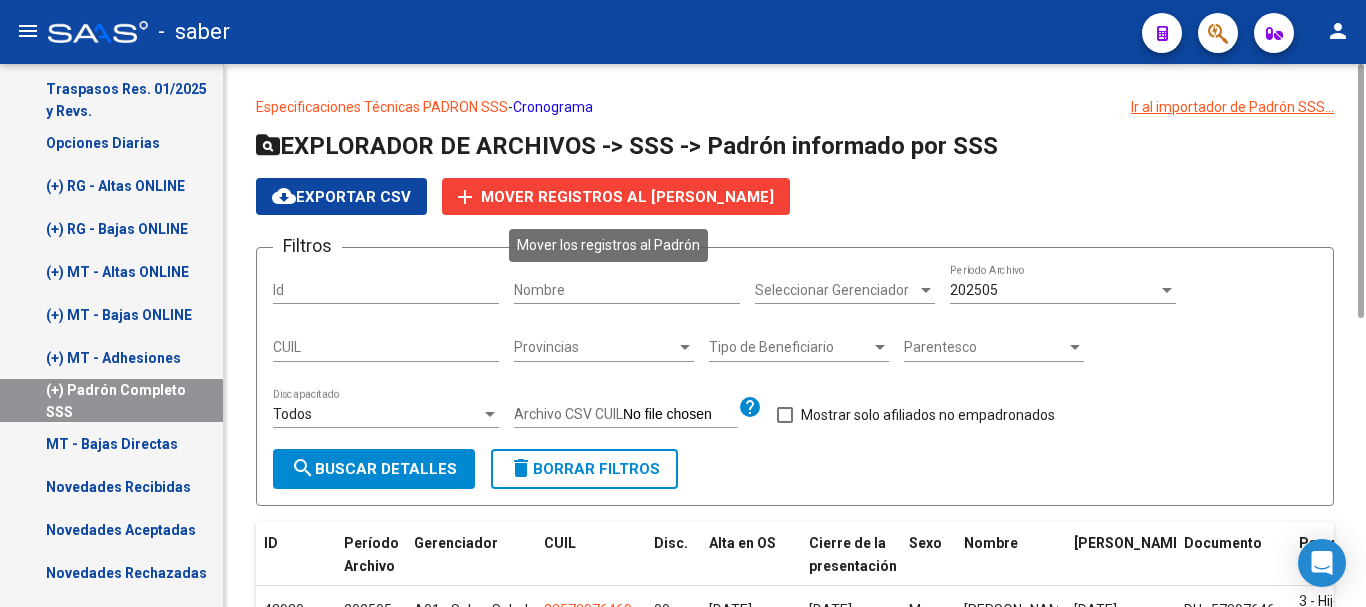 click on "add Mover registros al [PERSON_NAME]" 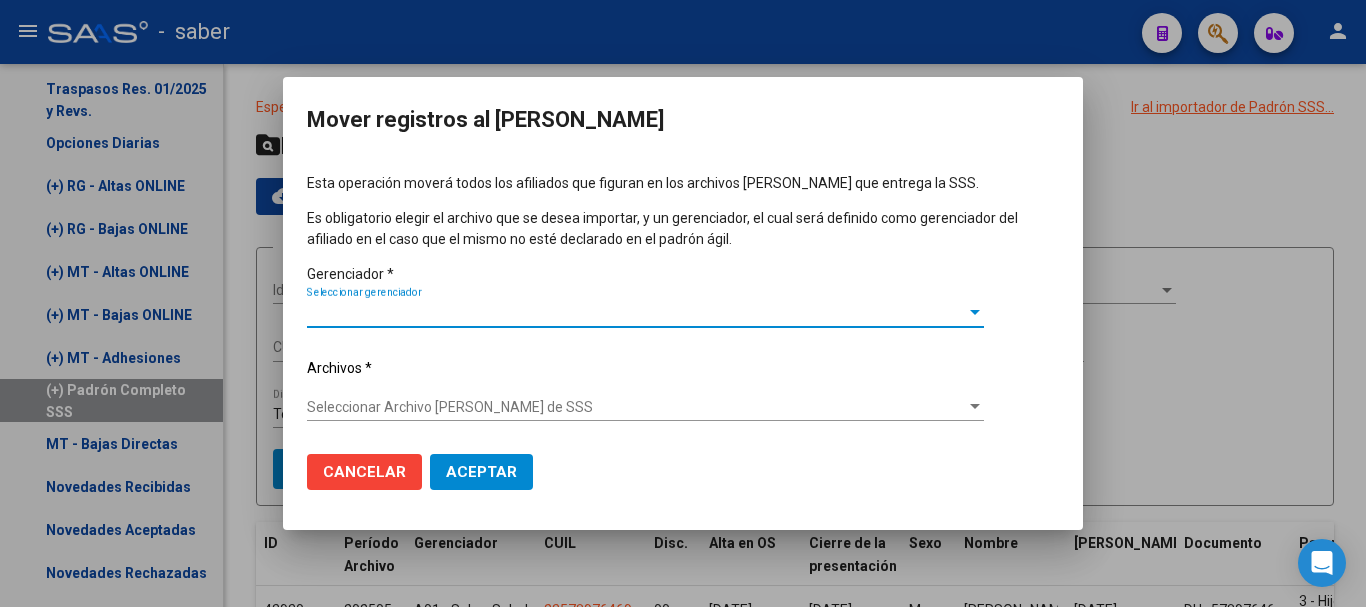click on "Seleccionar gerenciador Seleccionar gerenciador" at bounding box center (645, 313) 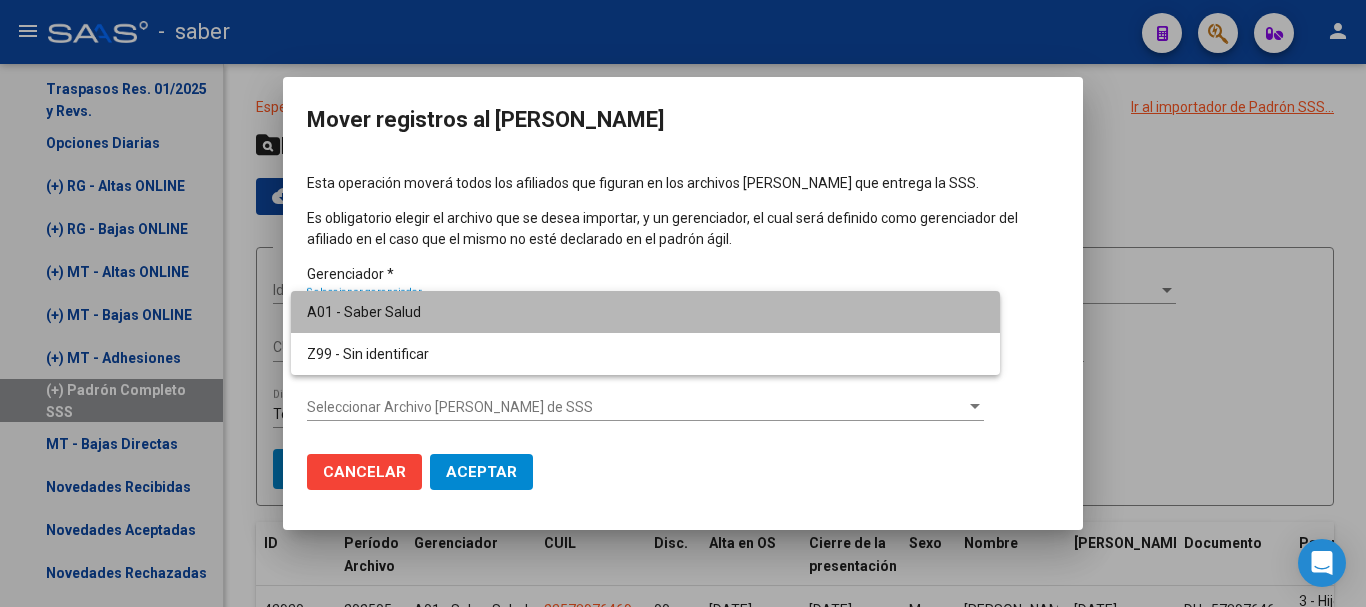 click on "A01 - Saber Salud" at bounding box center [645, 312] 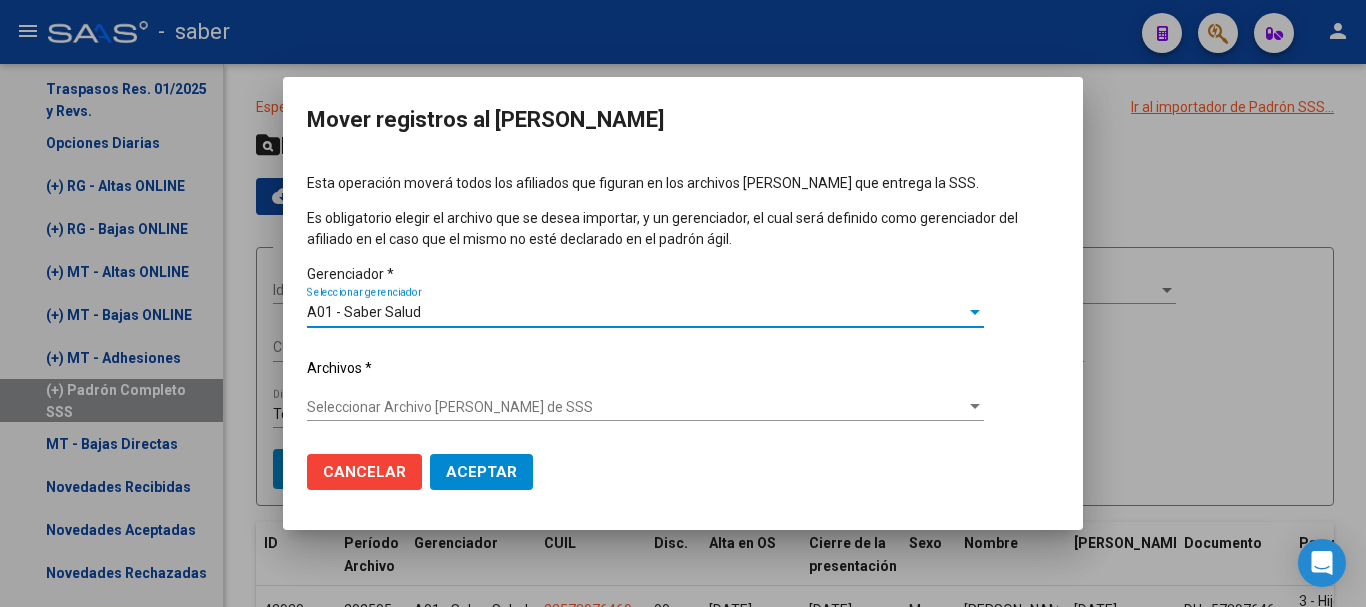 click on "Seleccionar Archivo [PERSON_NAME] de SSS" at bounding box center (636, 407) 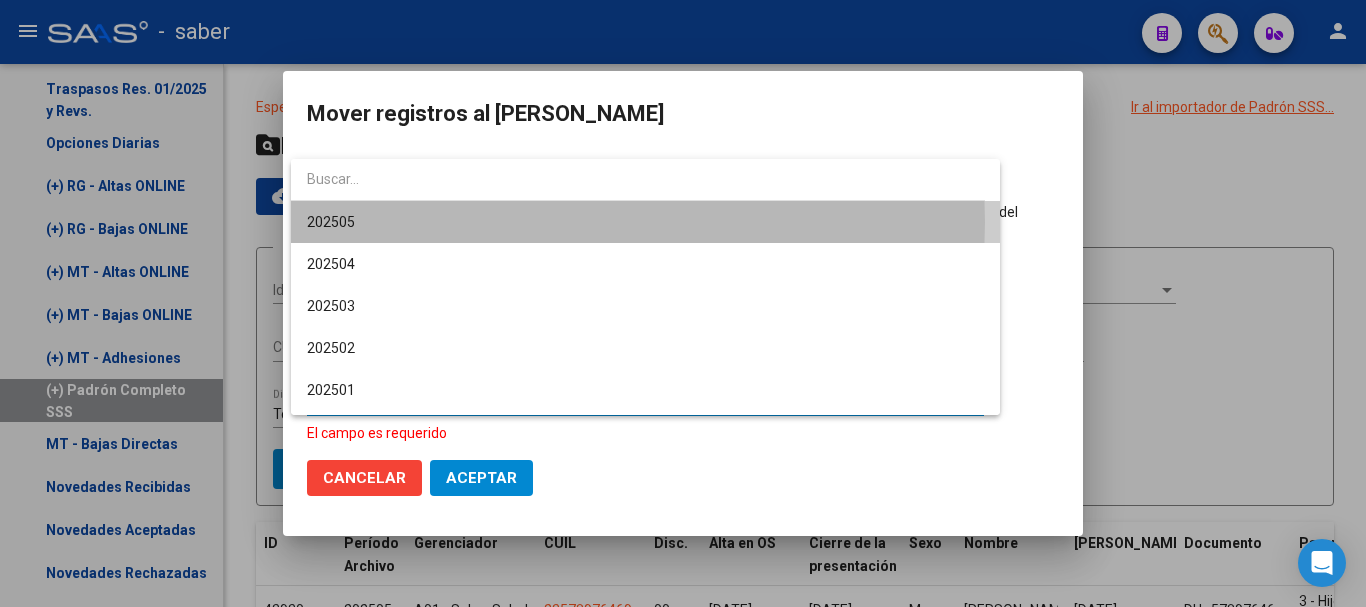 click on "202505" at bounding box center (645, 222) 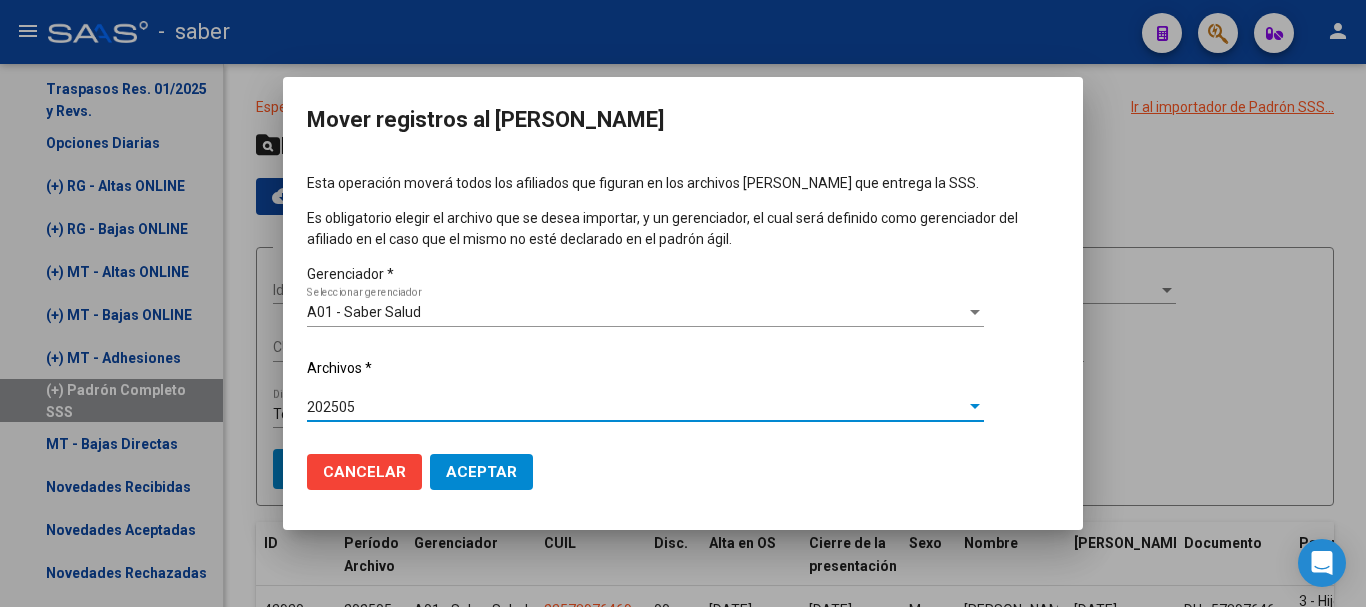 click on "Aceptar" at bounding box center [481, 472] 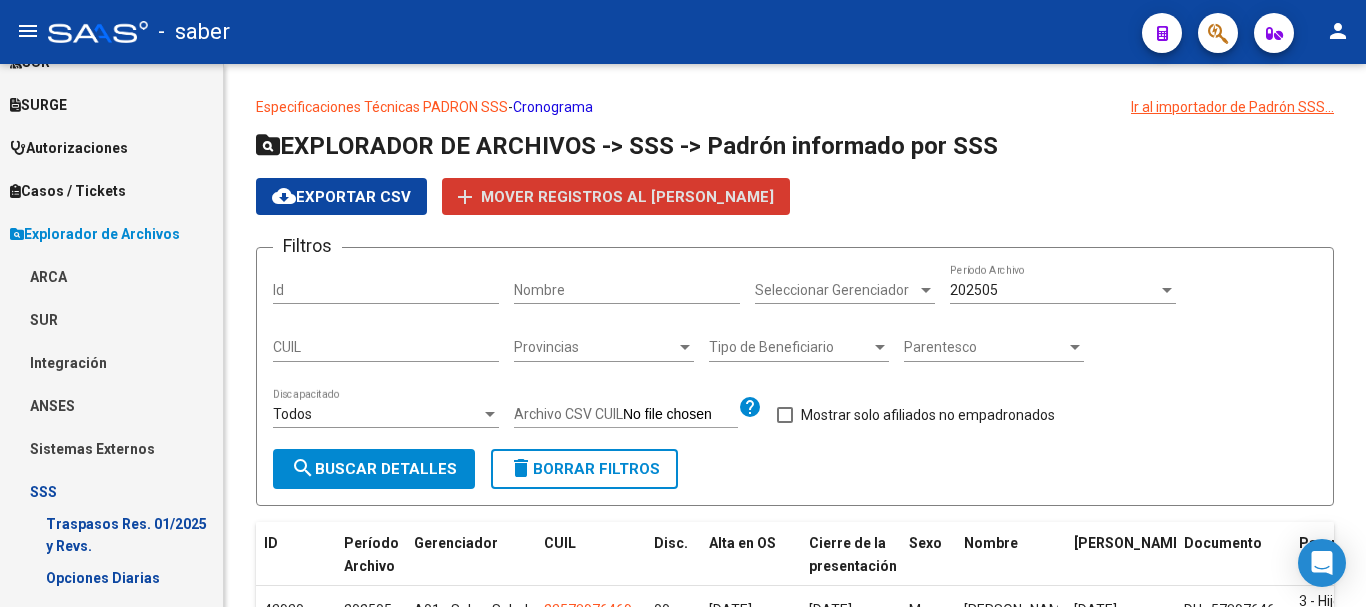 scroll, scrollTop: 440, scrollLeft: 0, axis: vertical 